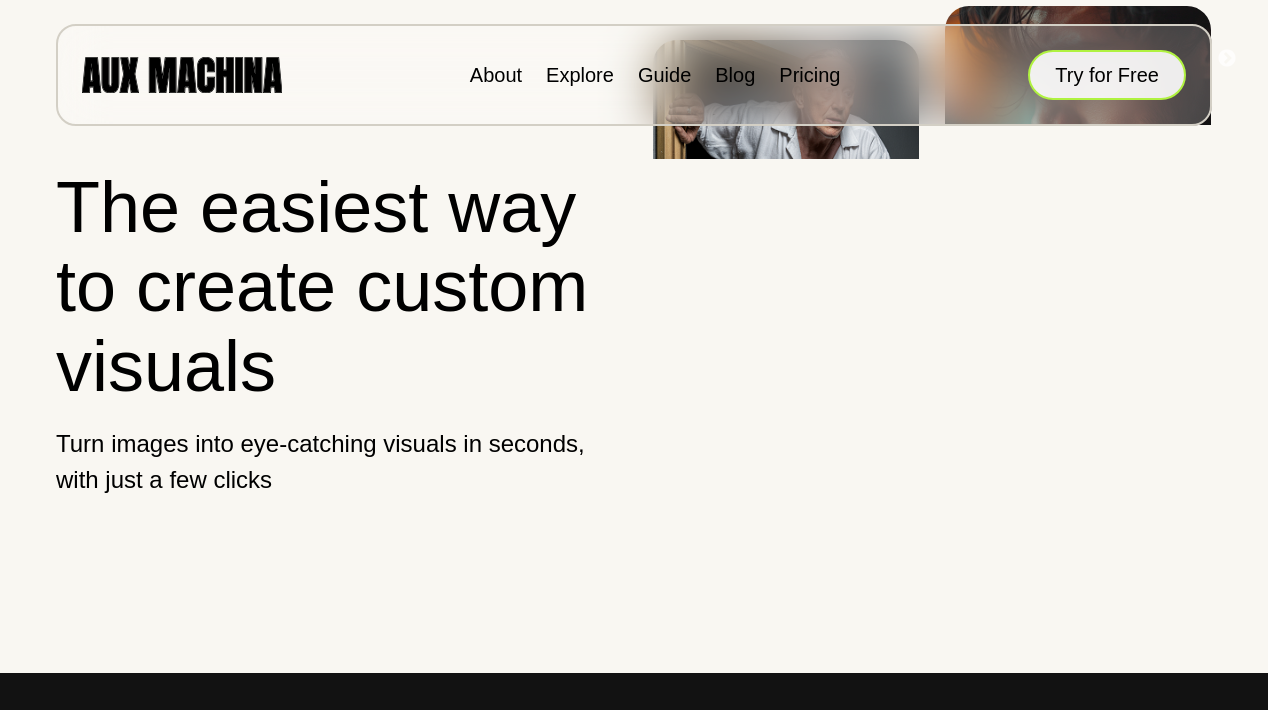scroll, scrollTop: 0, scrollLeft: 0, axis: both 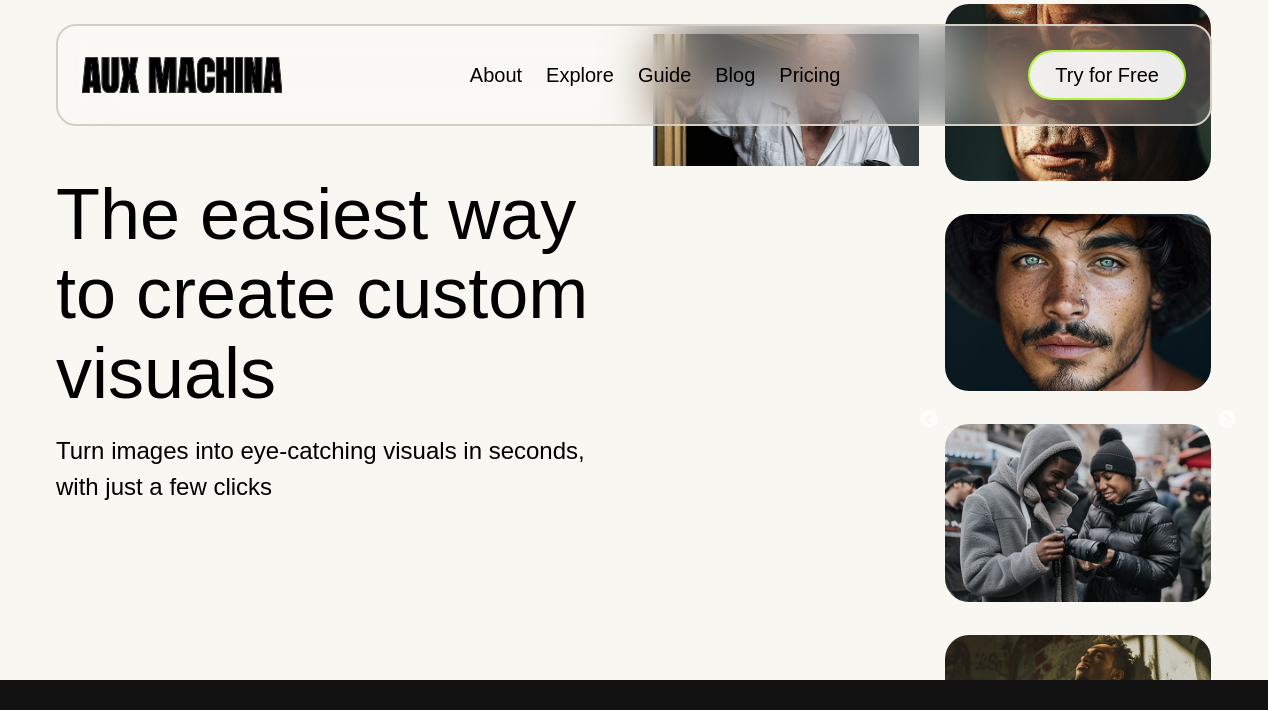 click on "Try for Free" at bounding box center [1107, 75] 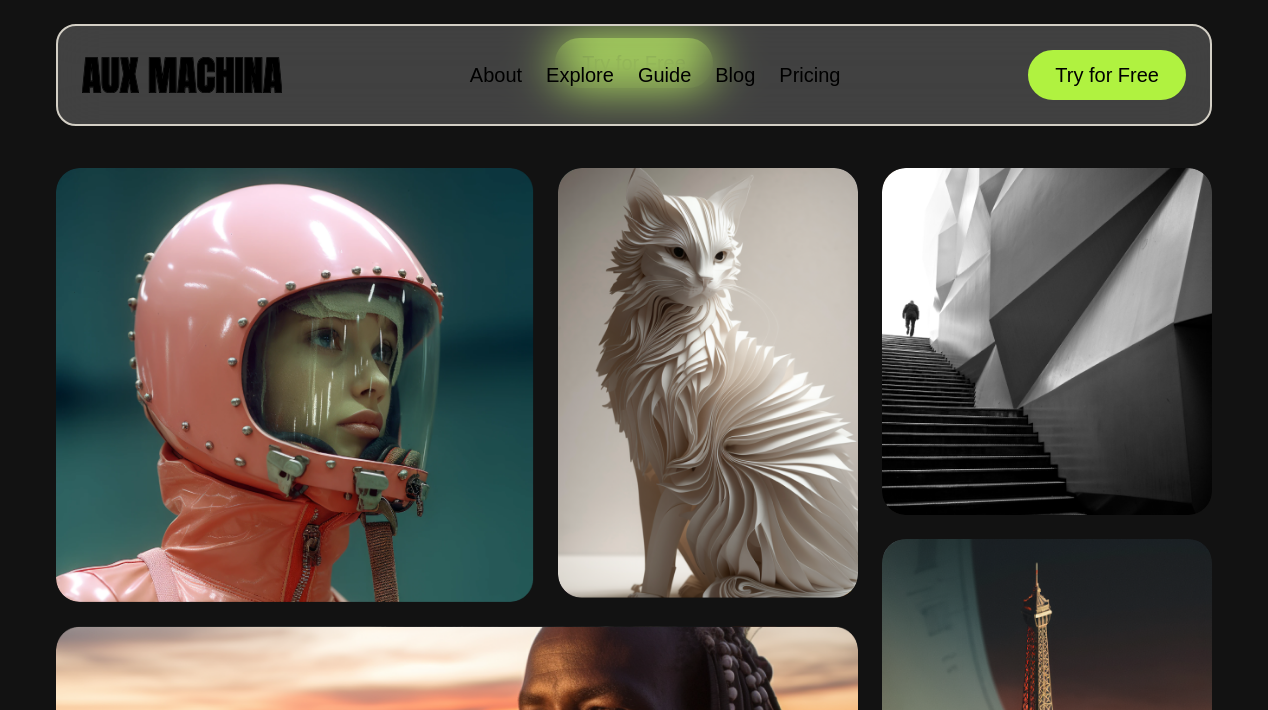 scroll, scrollTop: 892, scrollLeft: 0, axis: vertical 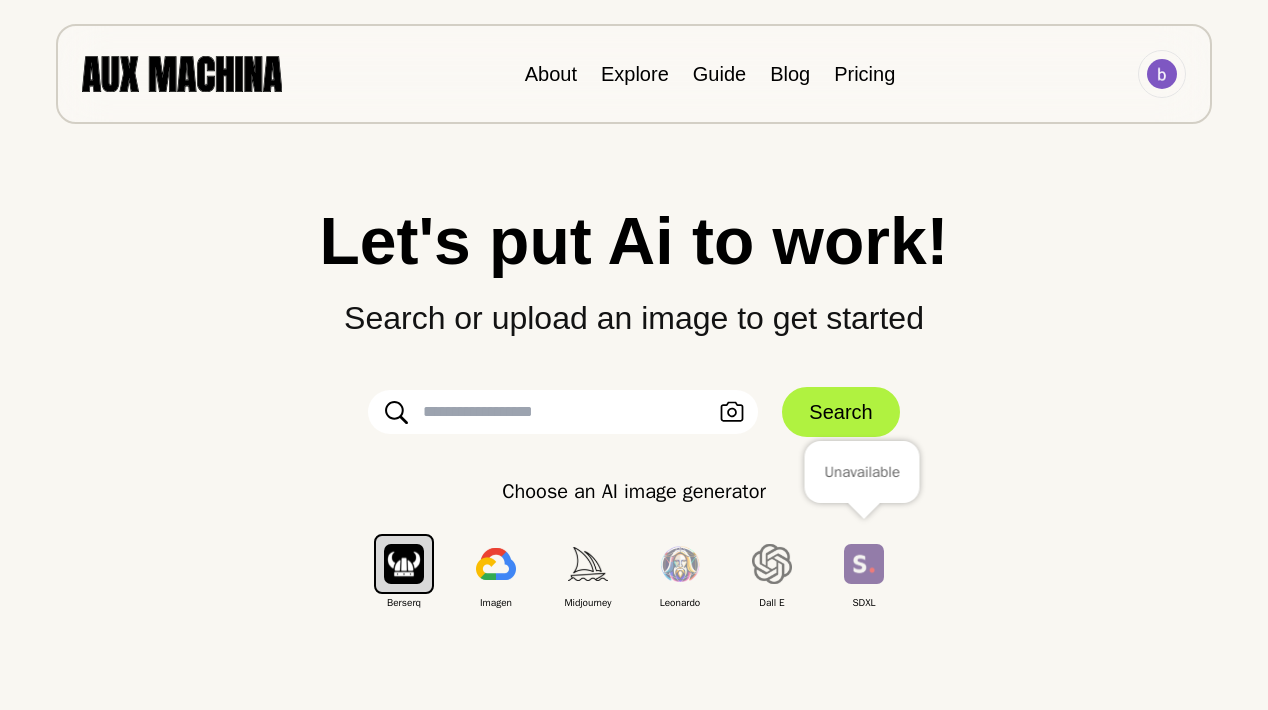 click at bounding box center [864, 563] 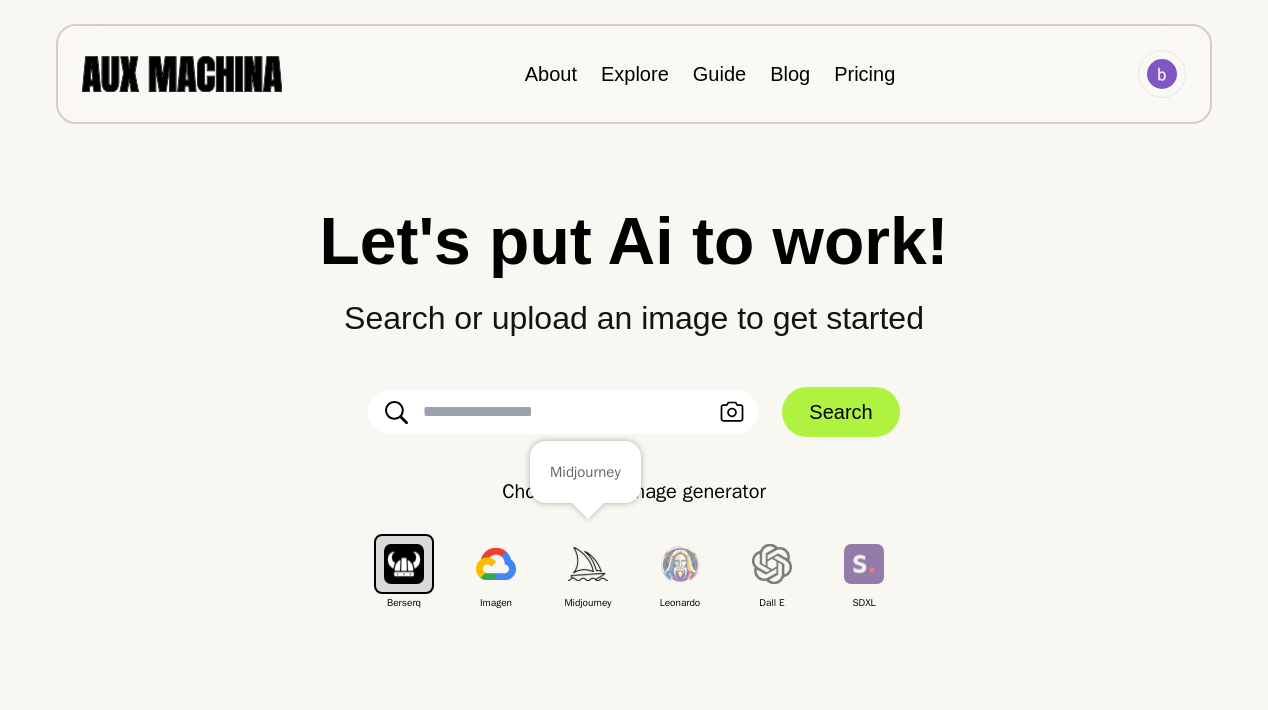 click at bounding box center [588, 564] 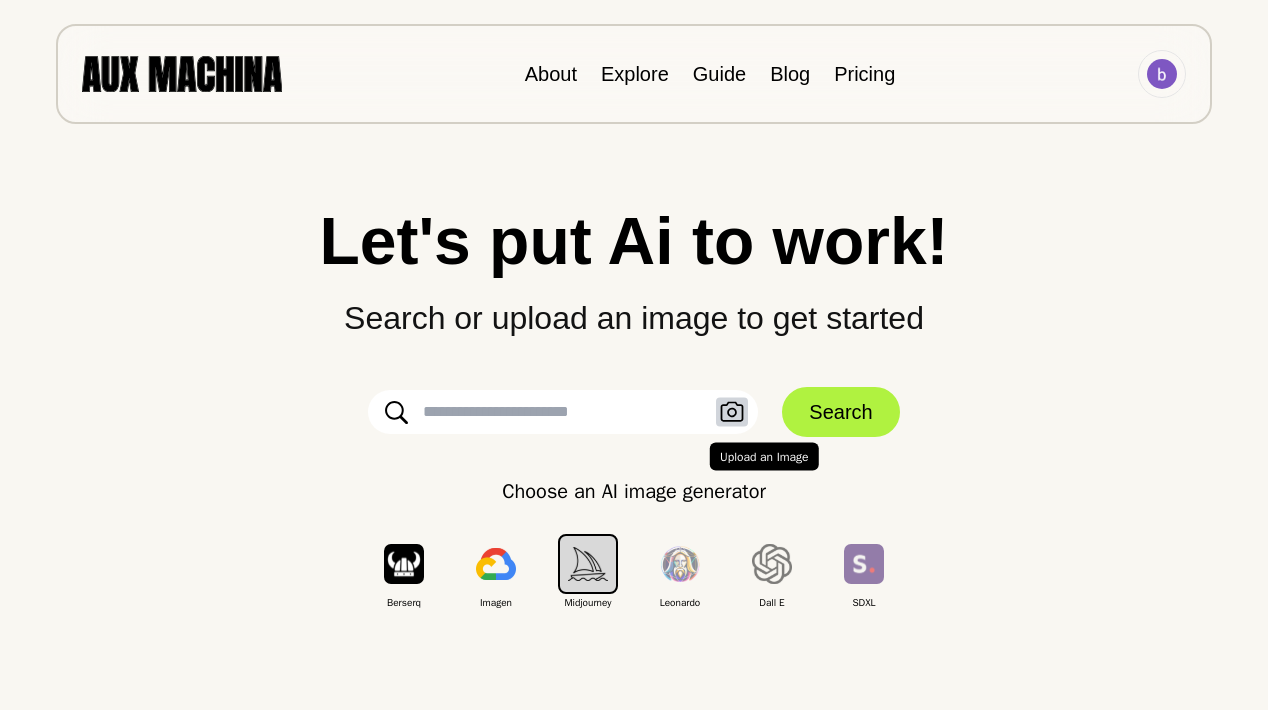 click 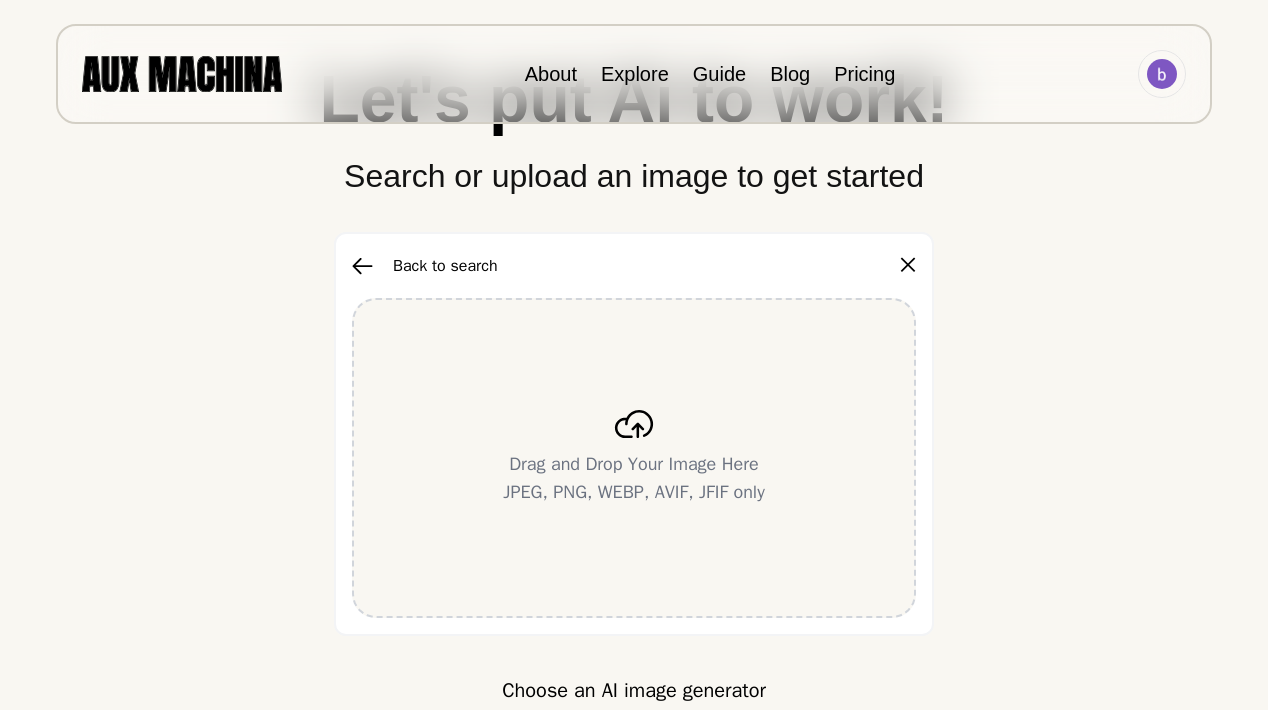 scroll, scrollTop: 144, scrollLeft: 0, axis: vertical 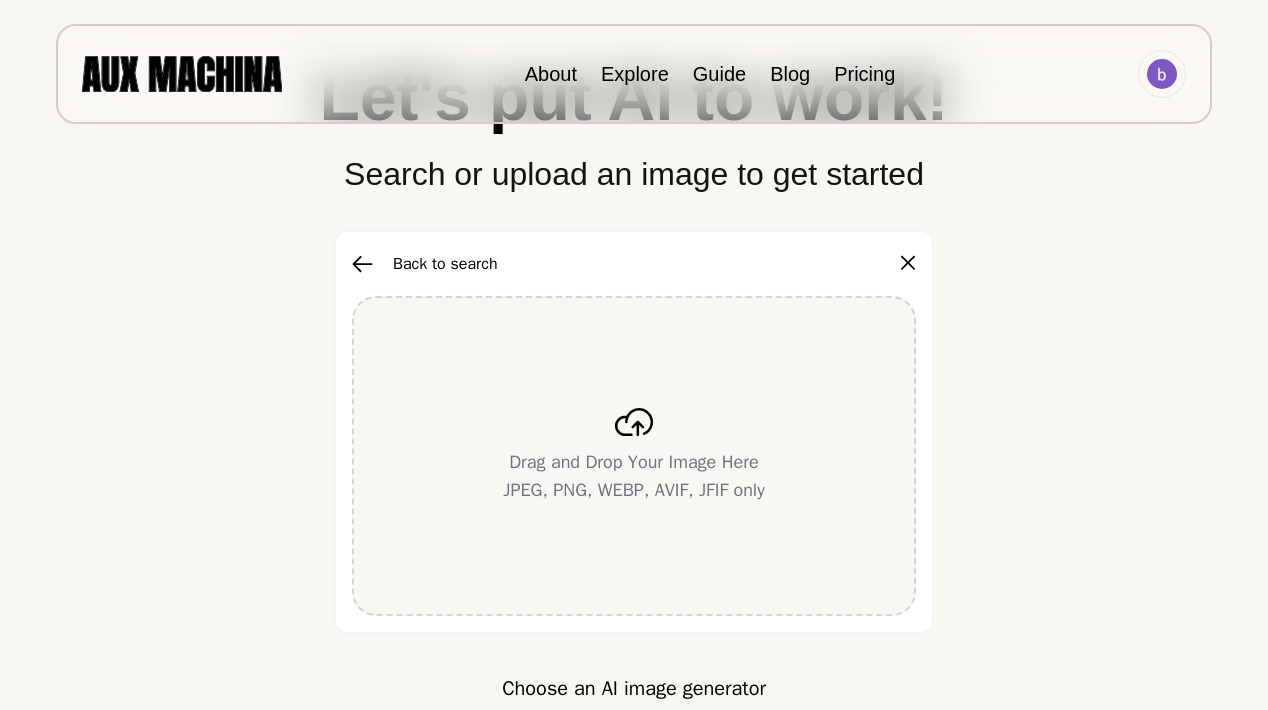 click on "Drag and Drop Your Image Here" at bounding box center (634, 462) 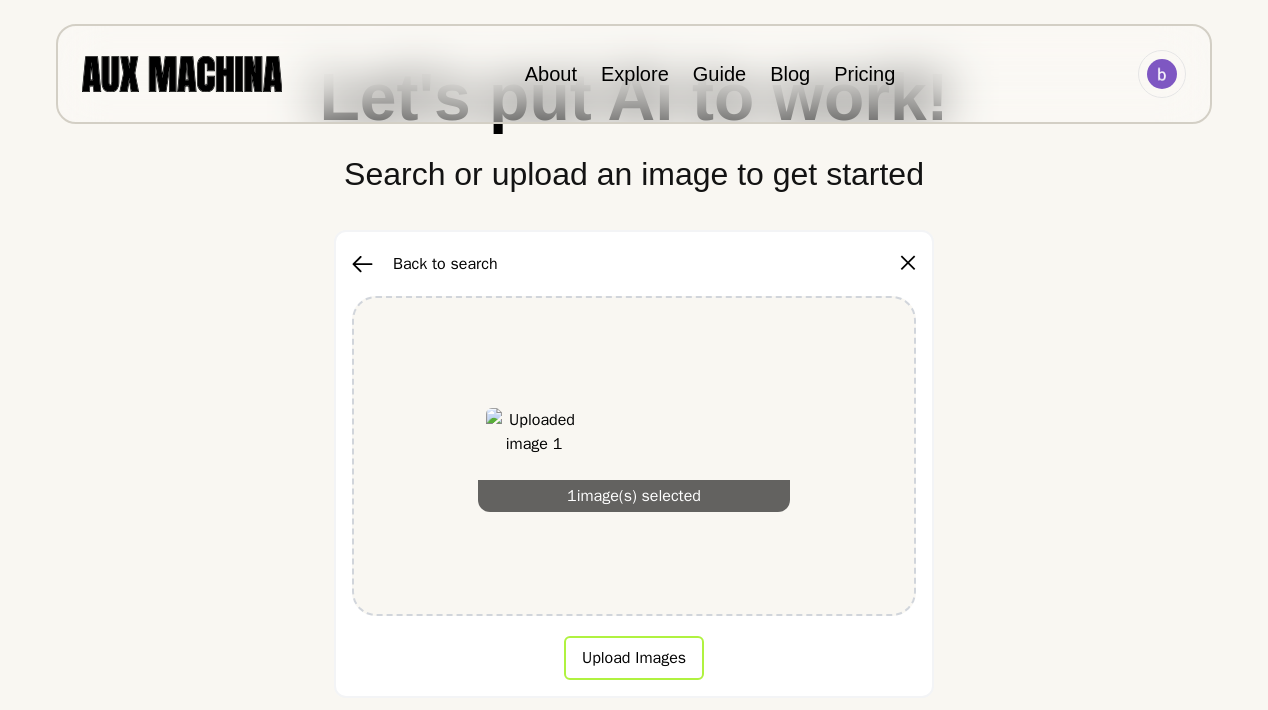 click on "Upload Images" at bounding box center (634, 658) 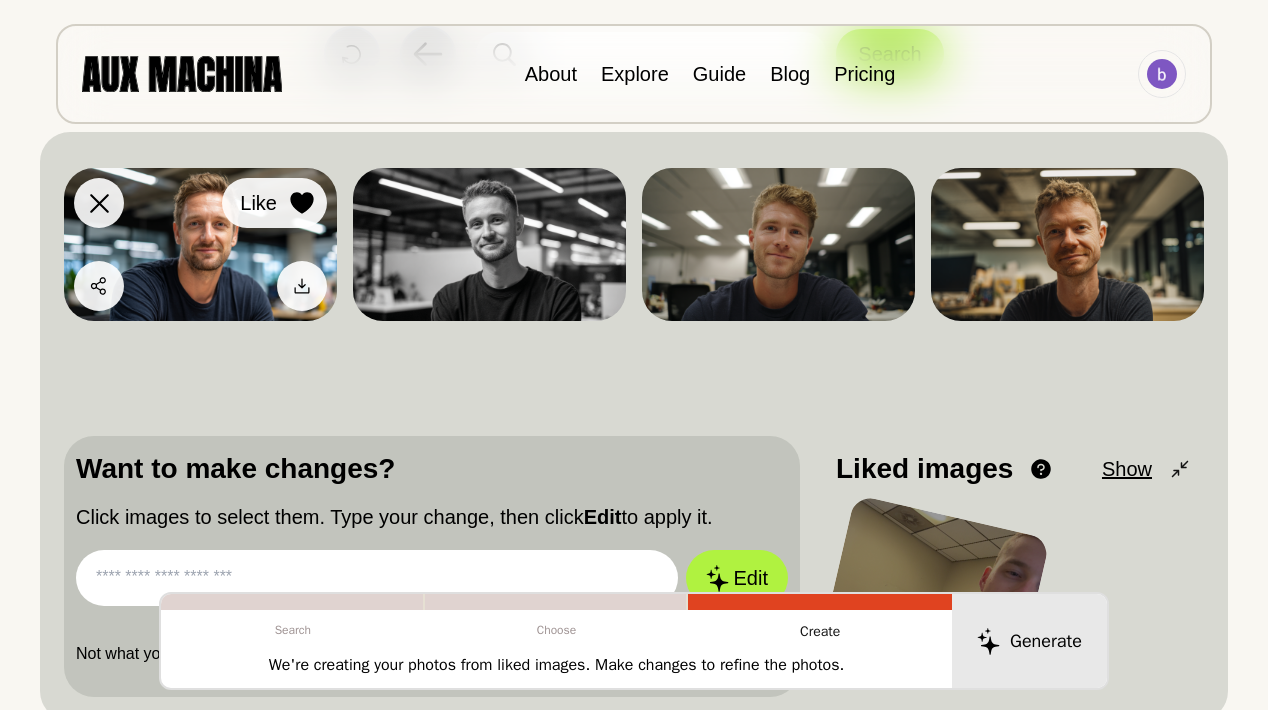 click on "Like" at bounding box center [274, 203] 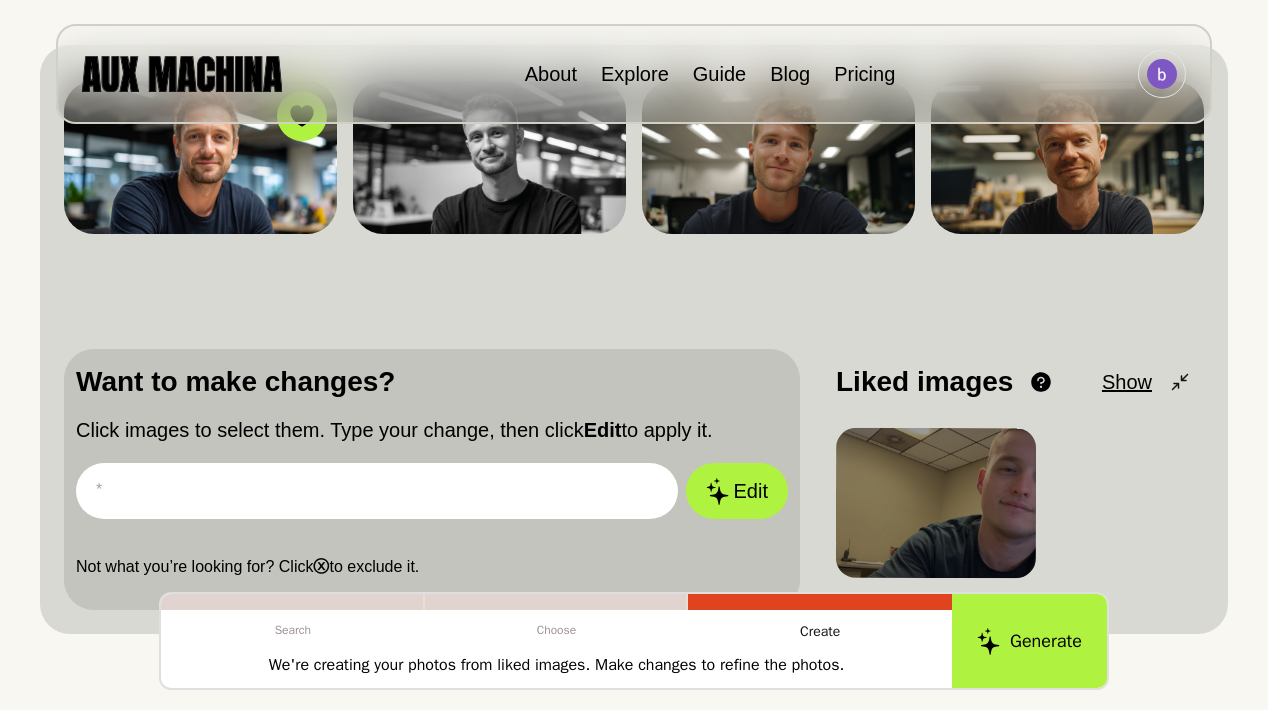 scroll, scrollTop: 233, scrollLeft: 0, axis: vertical 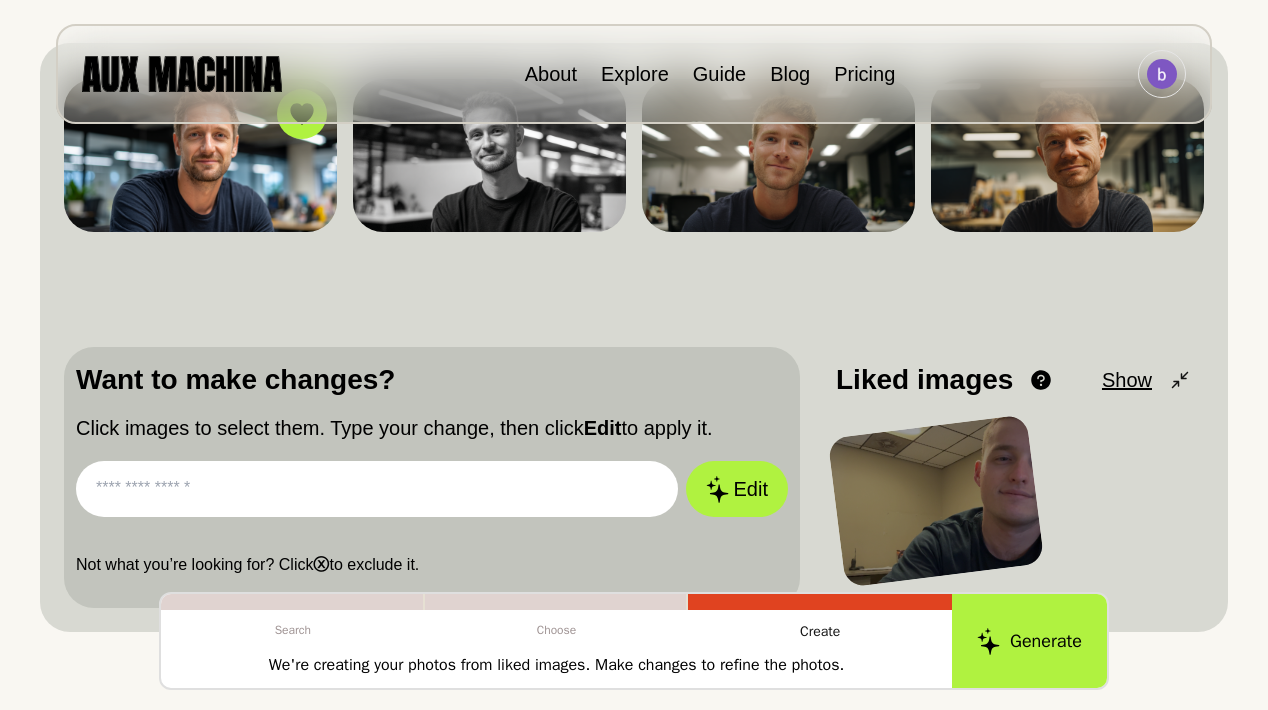 click at bounding box center [377, 489] 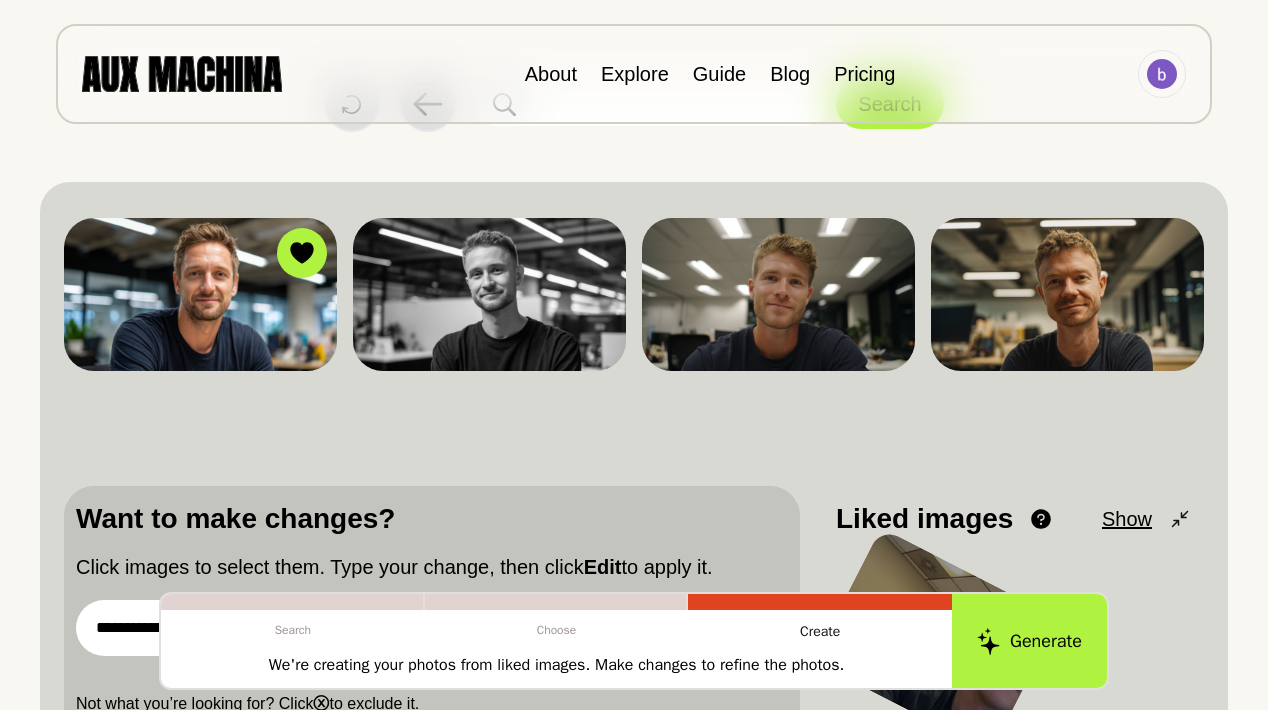 scroll, scrollTop: 91, scrollLeft: 0, axis: vertical 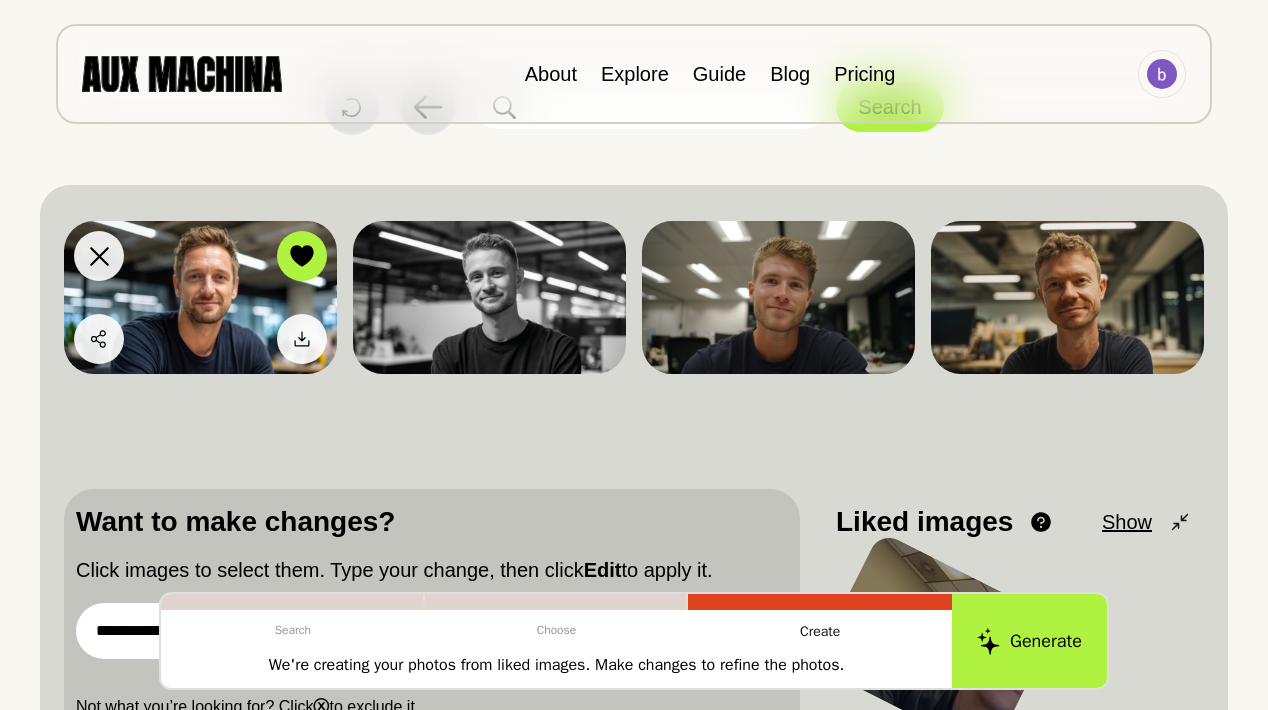 type on "**********" 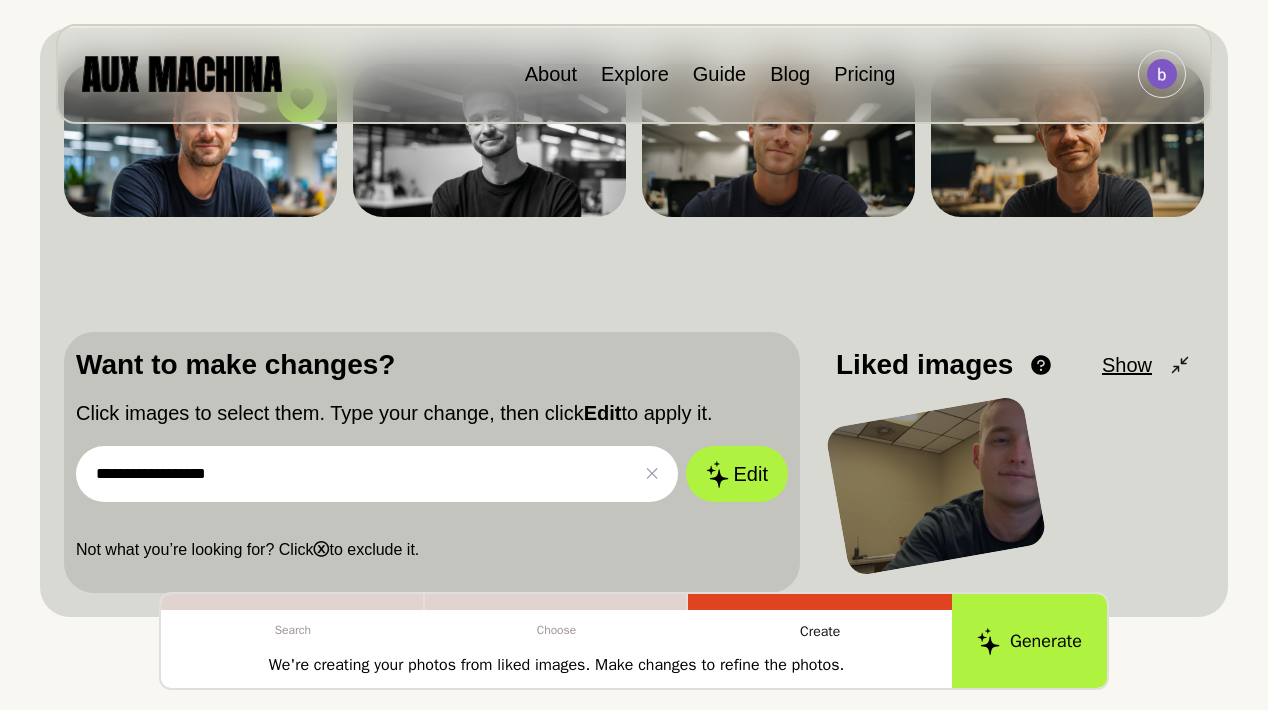 scroll, scrollTop: 250, scrollLeft: 0, axis: vertical 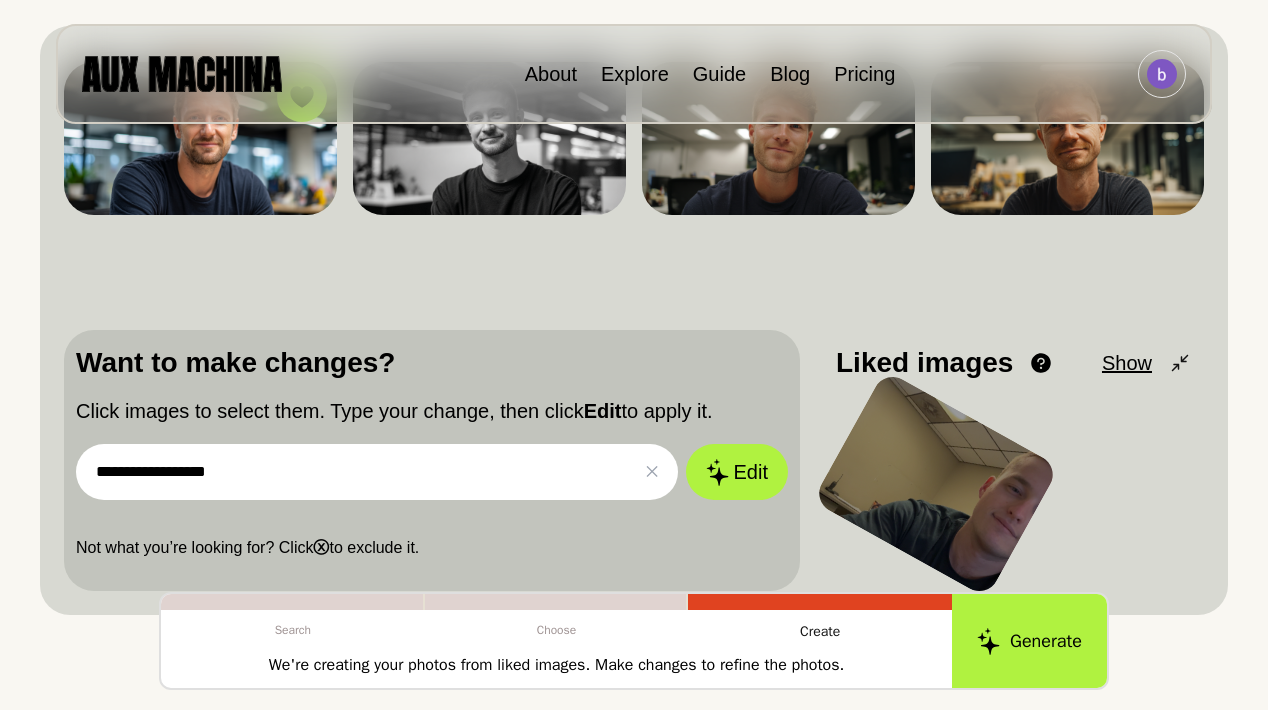 click on "**********" at bounding box center (377, 472) 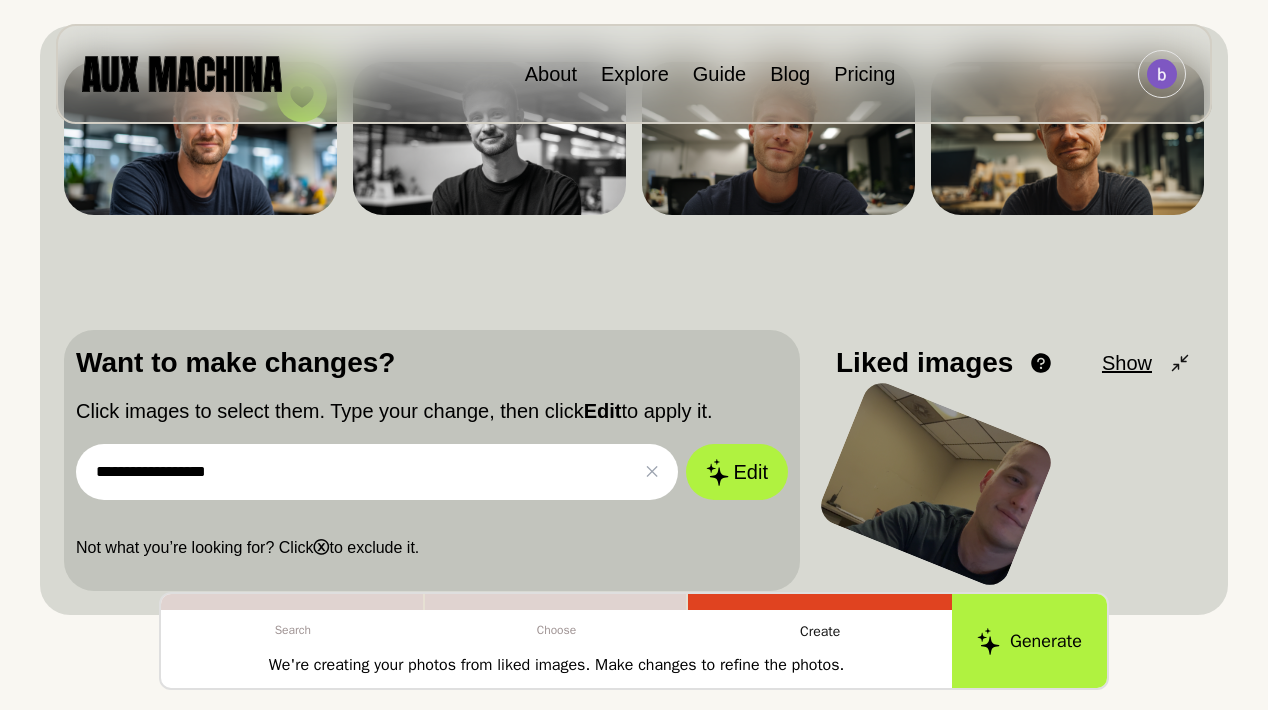 click on "**********" at bounding box center [377, 472] 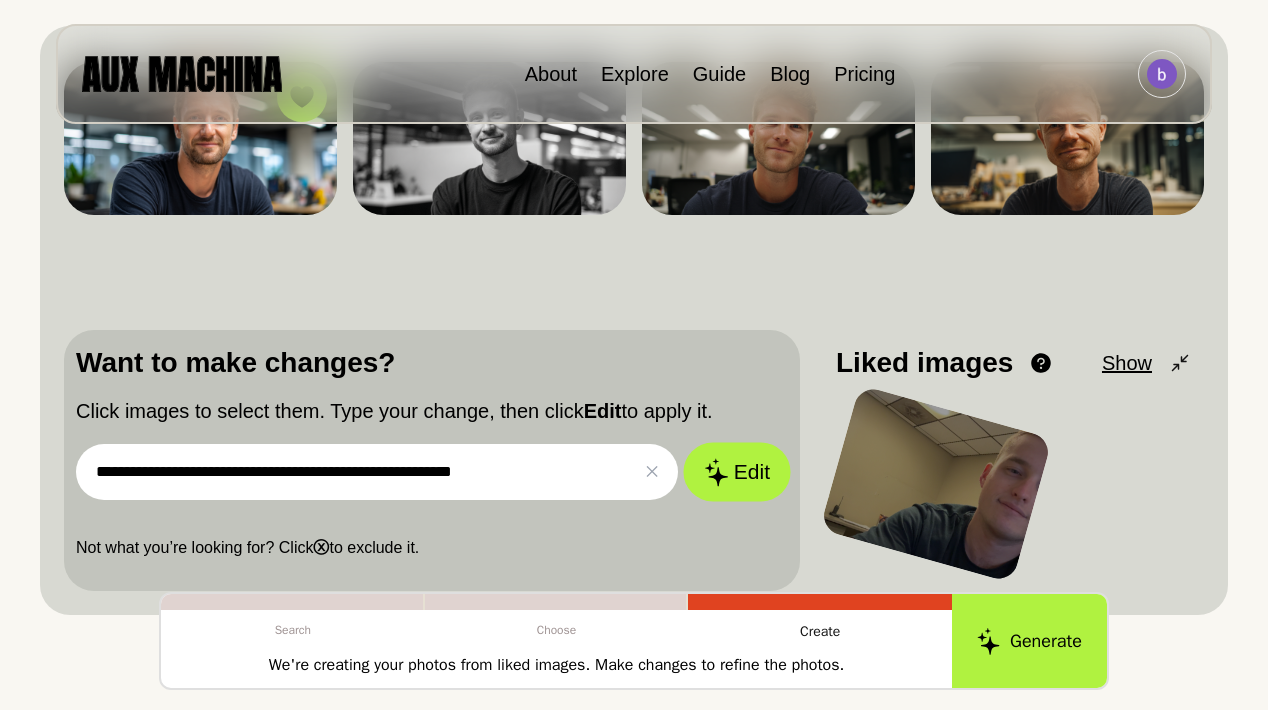 type on "**********" 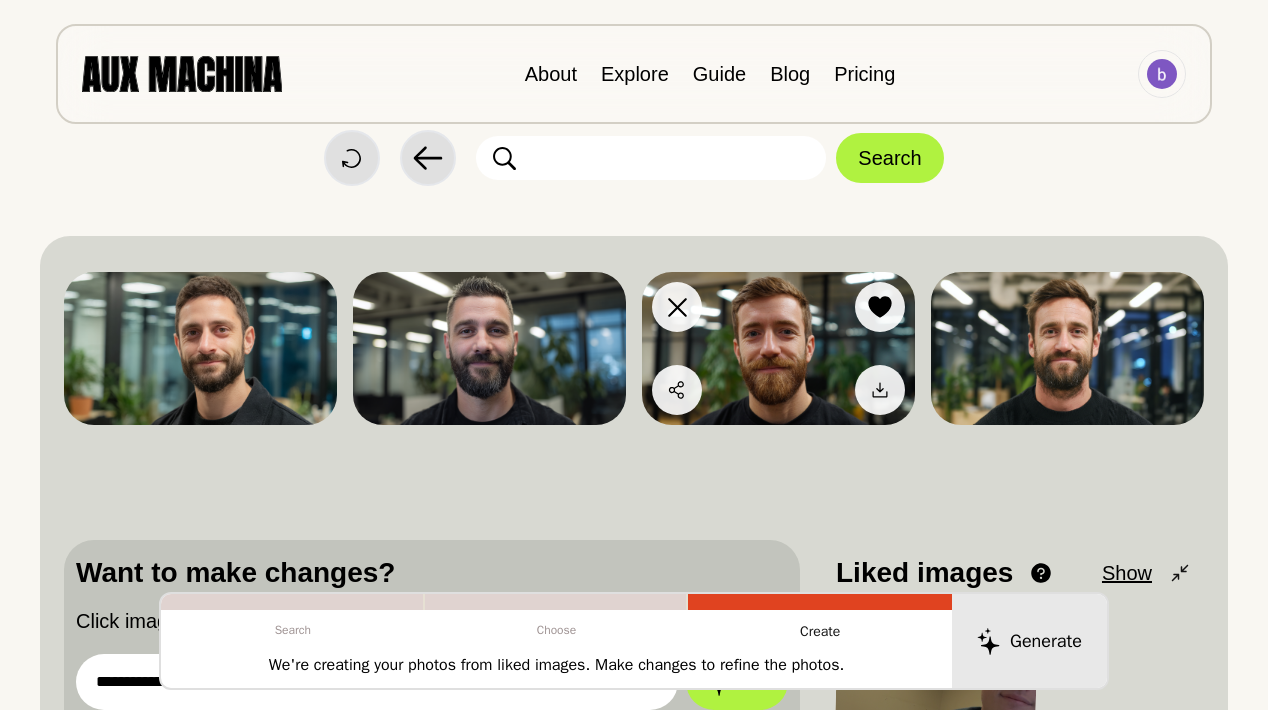 scroll, scrollTop: 0, scrollLeft: 0, axis: both 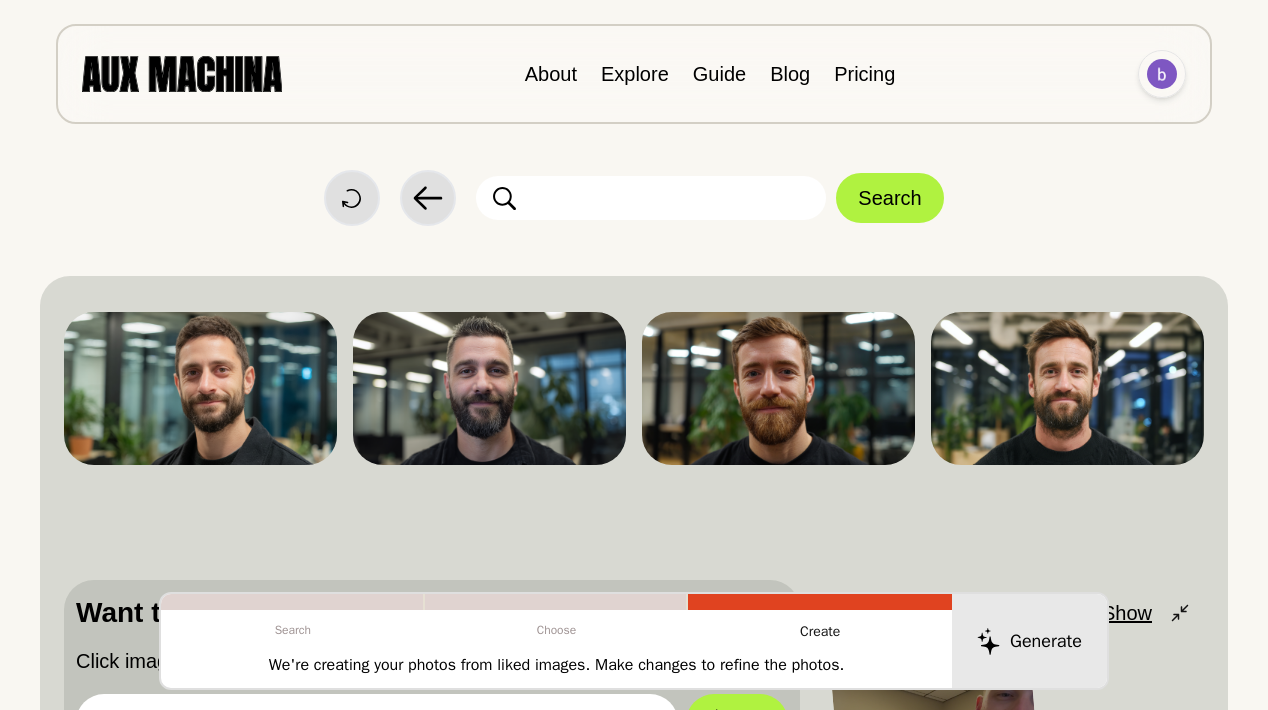 click at bounding box center (1162, 74) 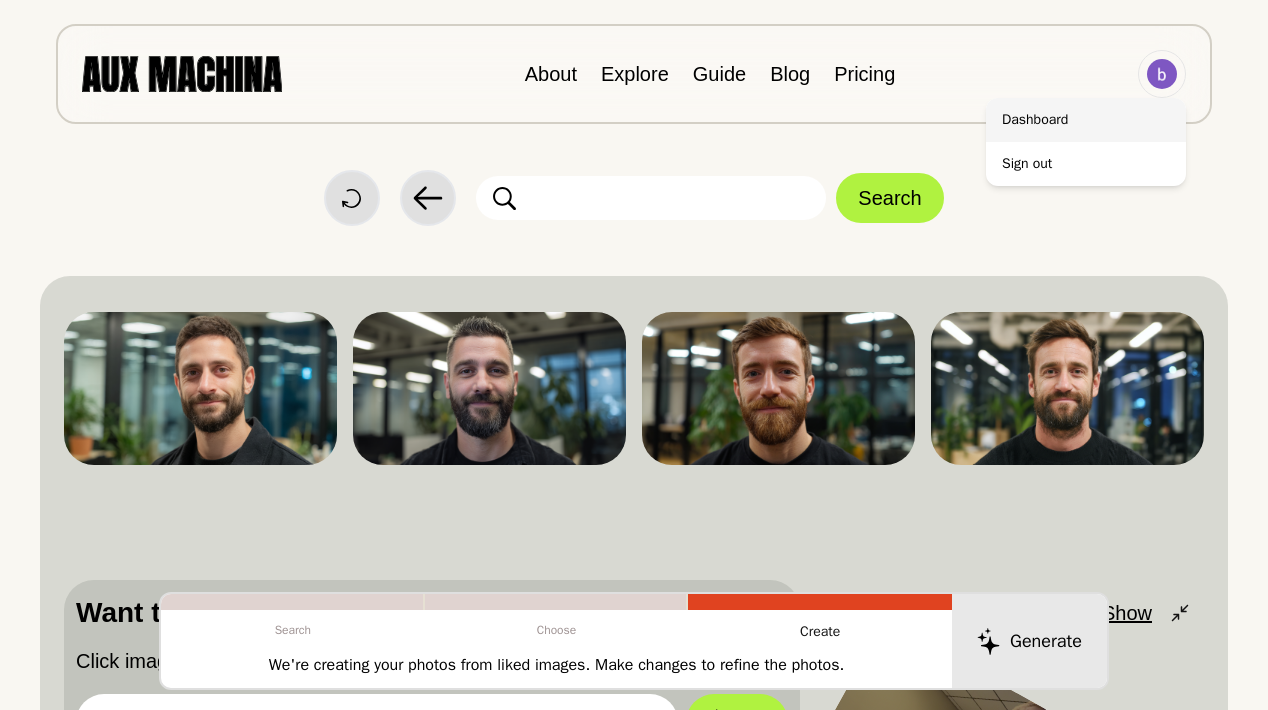 click on "Dashboard" at bounding box center [1086, 120] 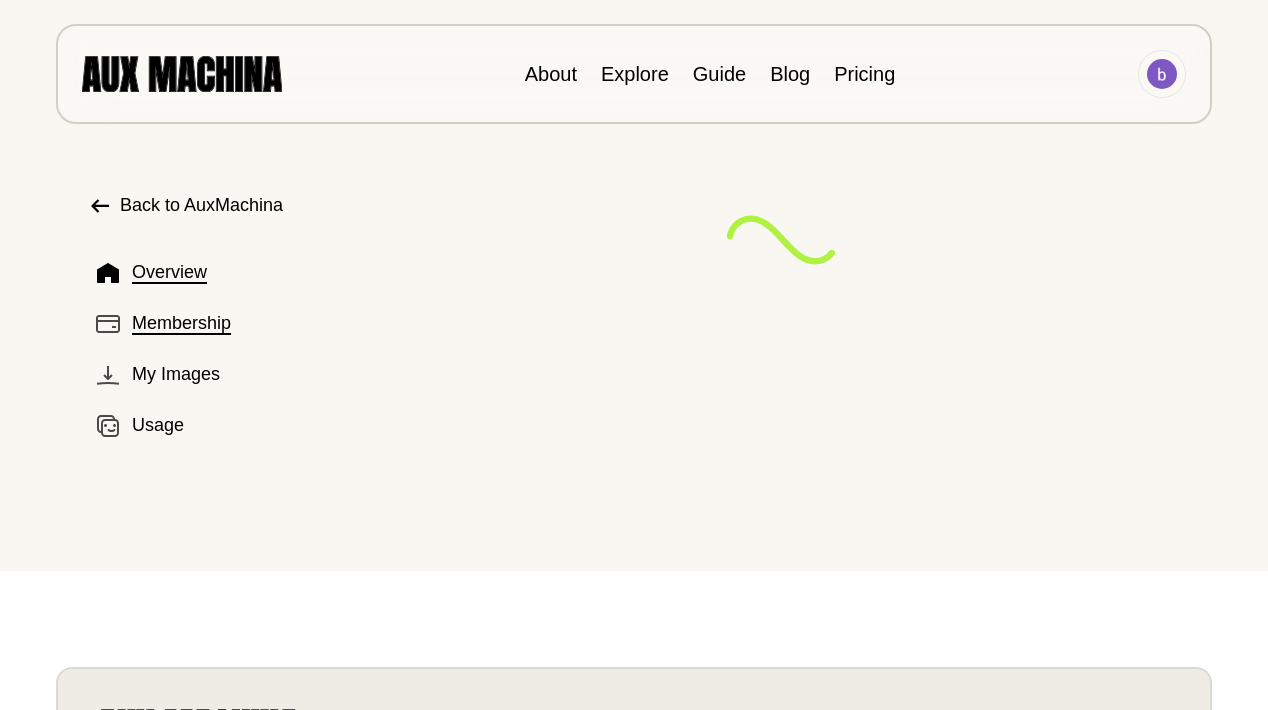 click on "Membership" at bounding box center (181, 323) 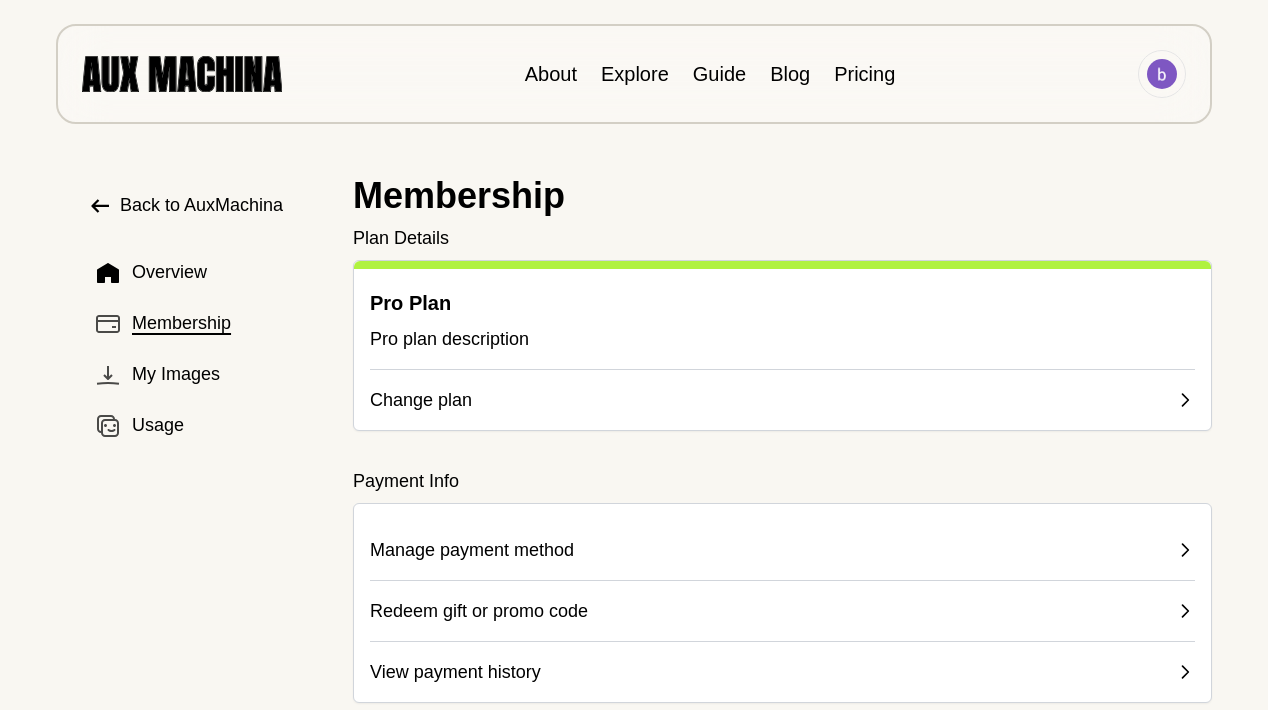 click on "Change plan" at bounding box center [421, 400] 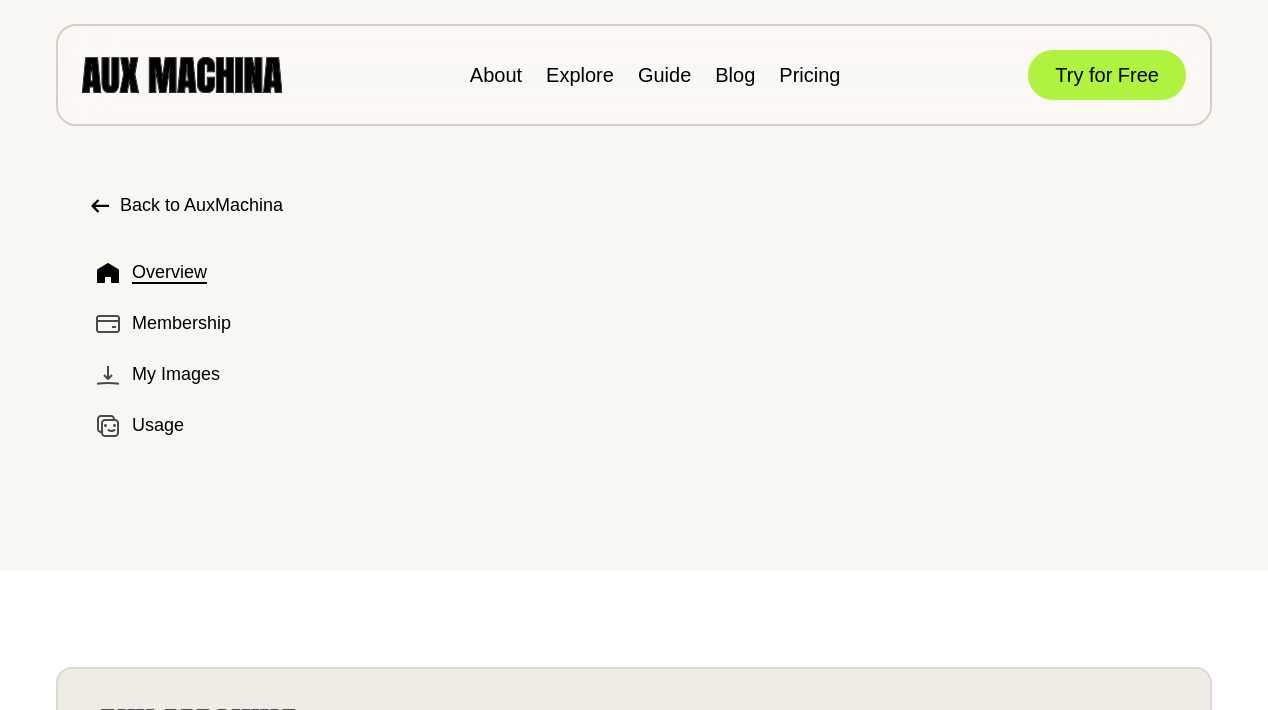 scroll, scrollTop: 0, scrollLeft: 0, axis: both 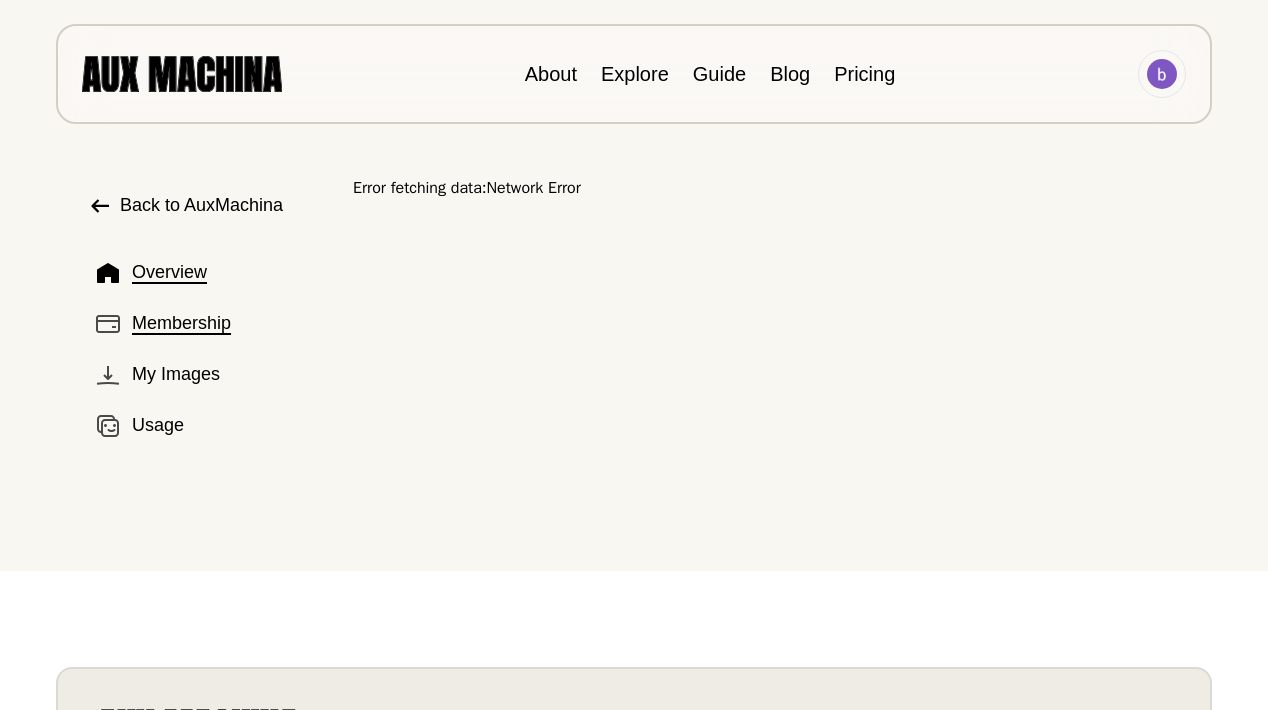 click on "Membership" at bounding box center [181, 323] 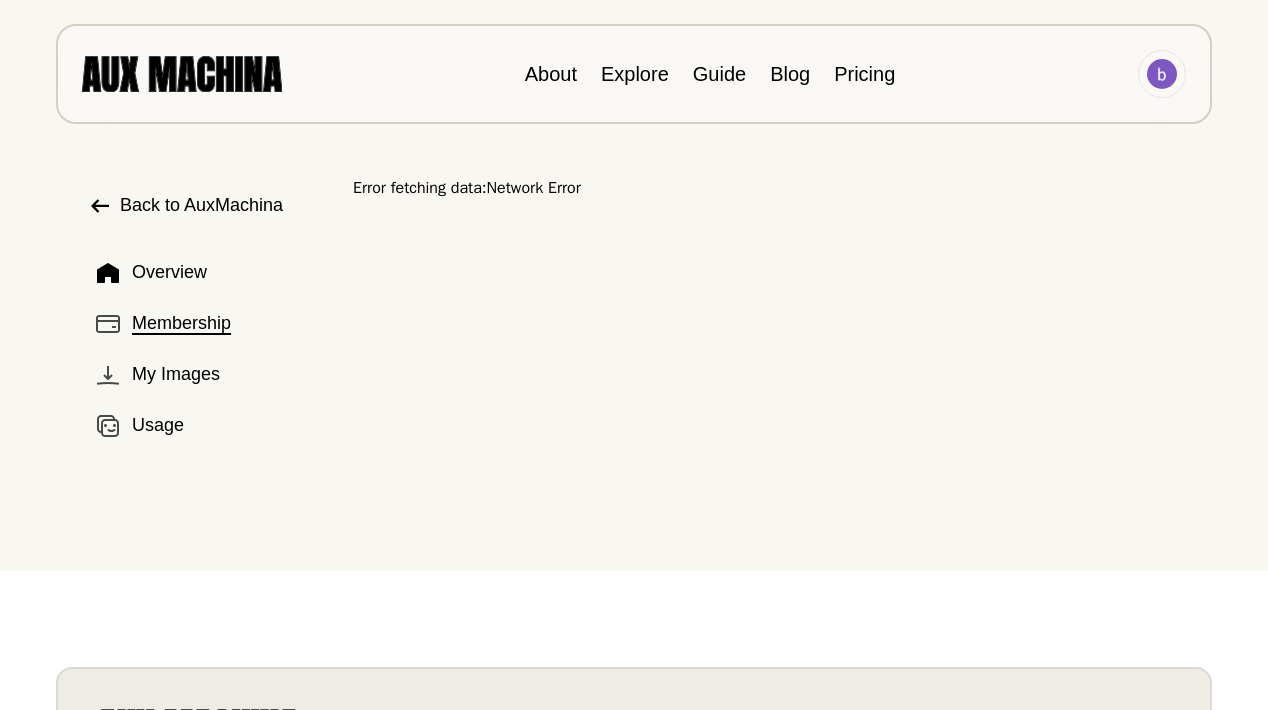 click on "Membership" at bounding box center [181, 323] 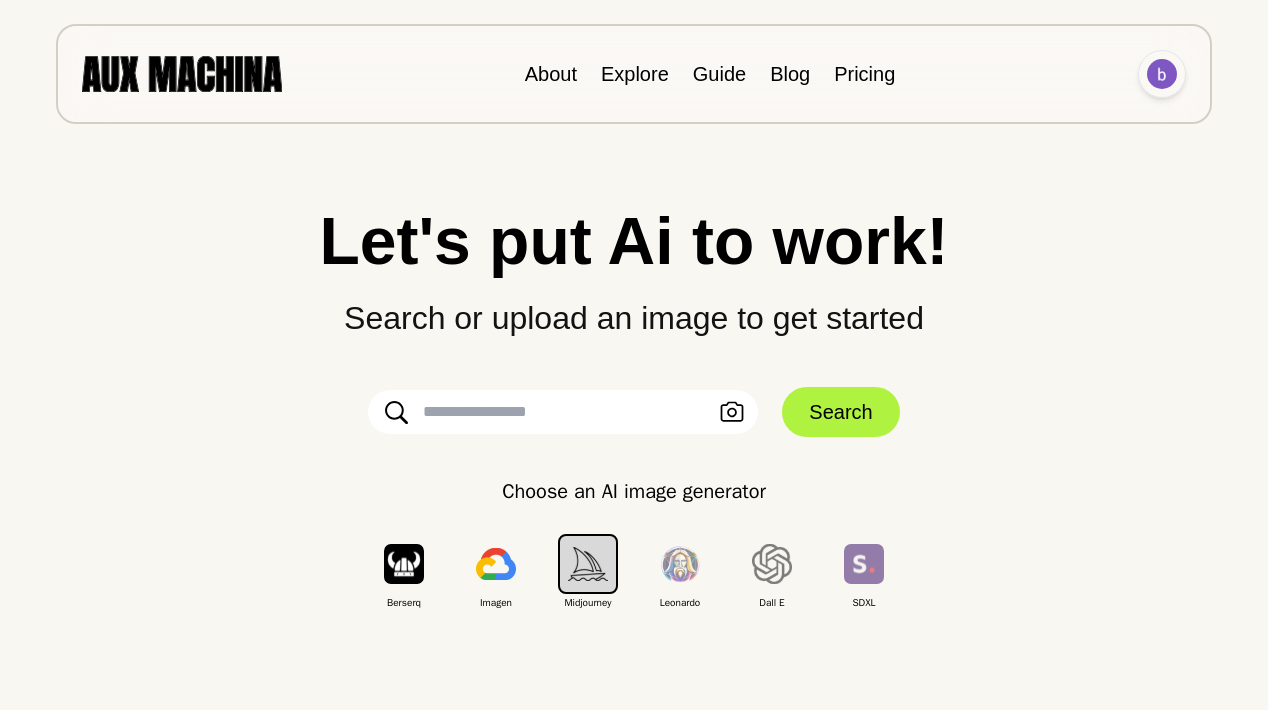 click at bounding box center (1162, 74) 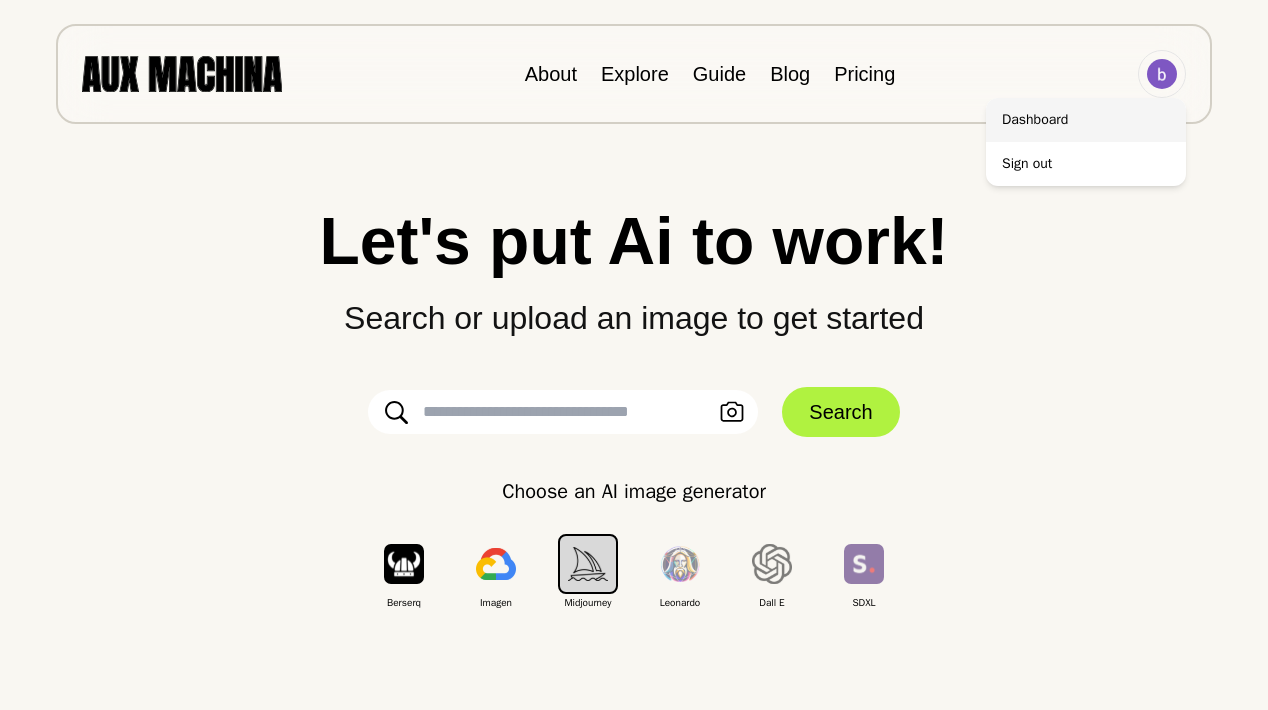 click on "Dashboard" at bounding box center (1086, 120) 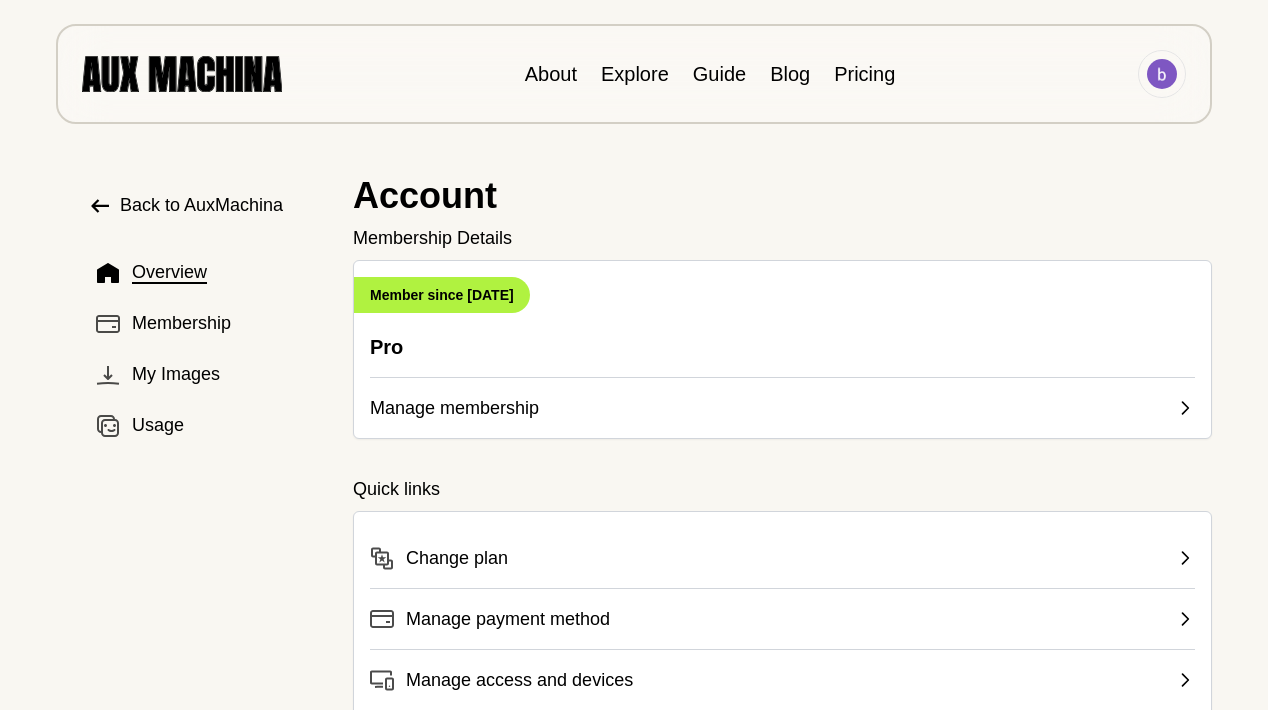 click on "Manage membership" at bounding box center (454, 408) 